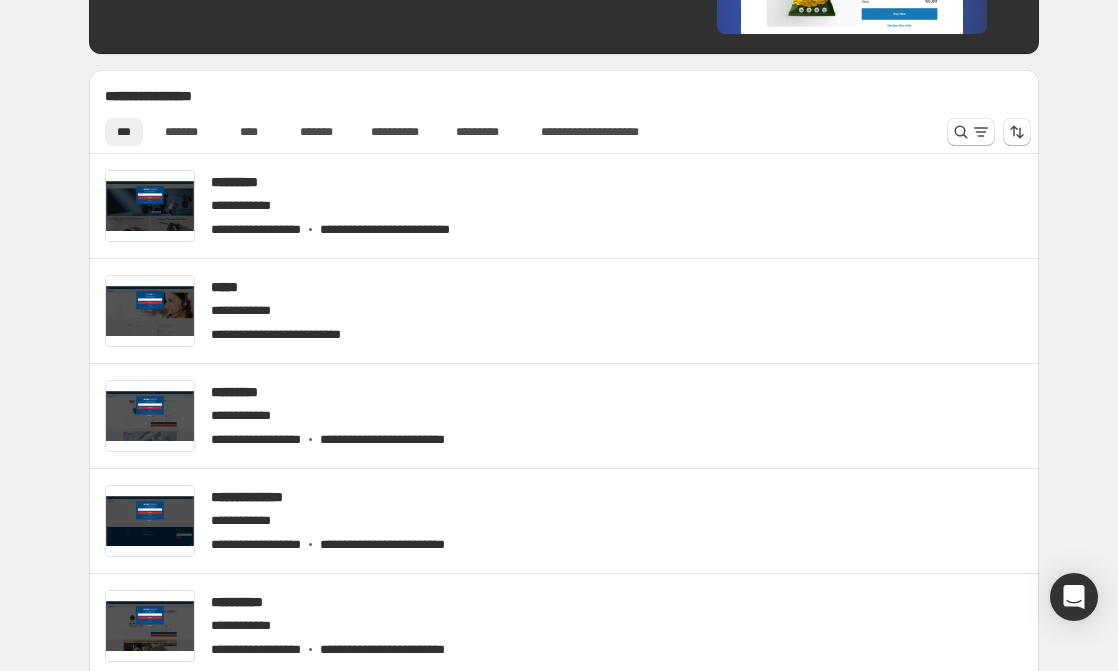 scroll, scrollTop: 500, scrollLeft: 0, axis: vertical 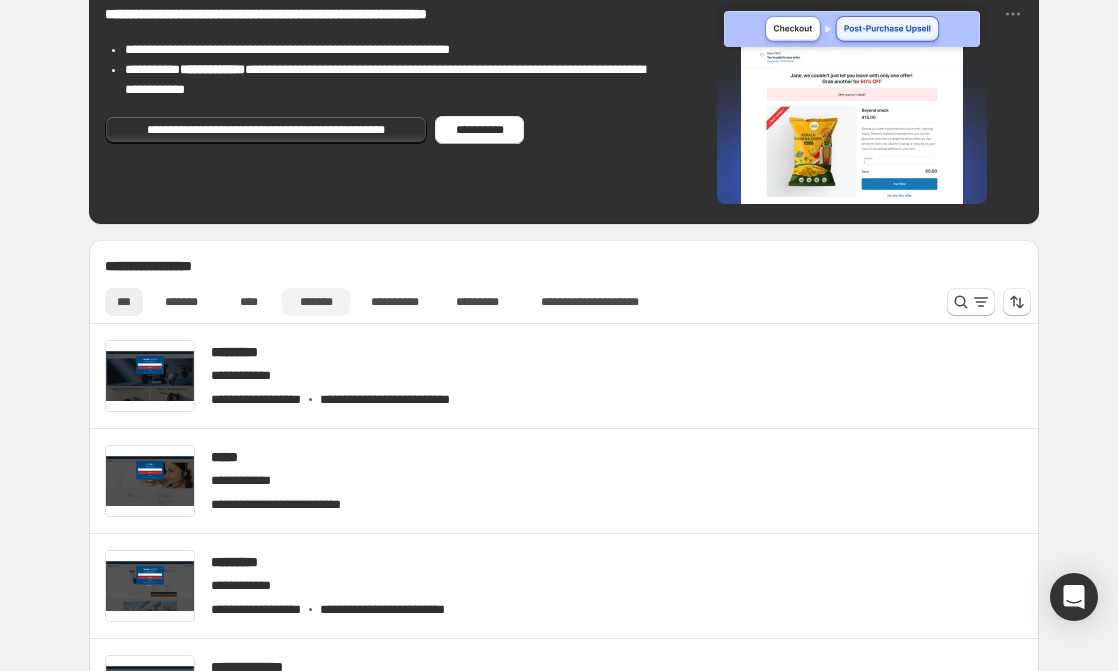 click on "*******" at bounding box center (316, 302) 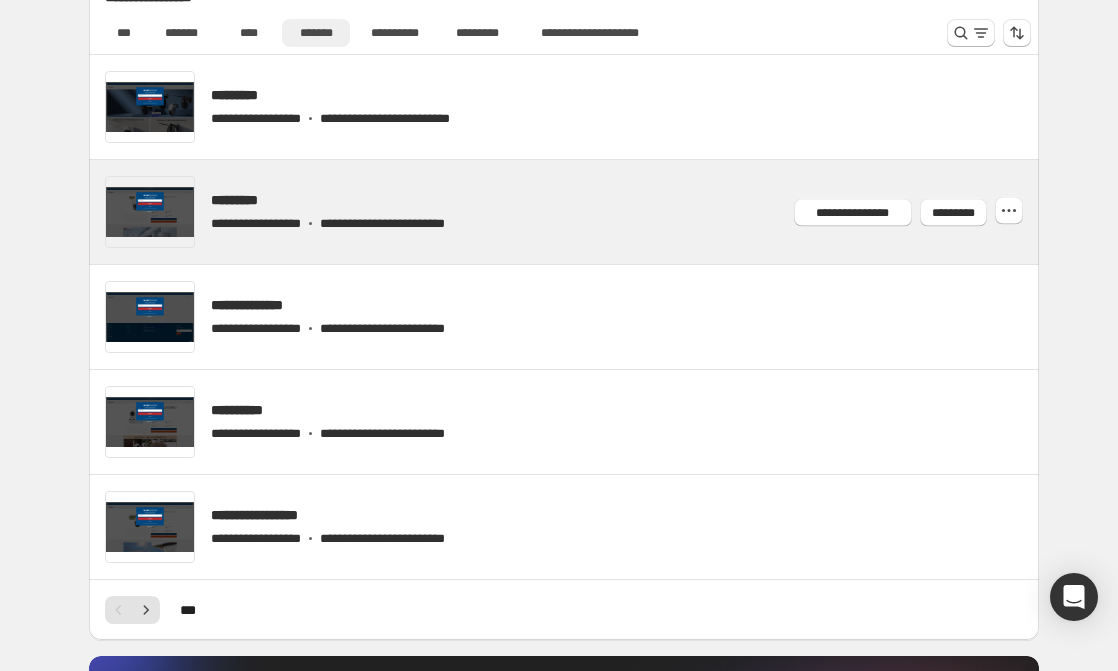 scroll, scrollTop: 800, scrollLeft: 0, axis: vertical 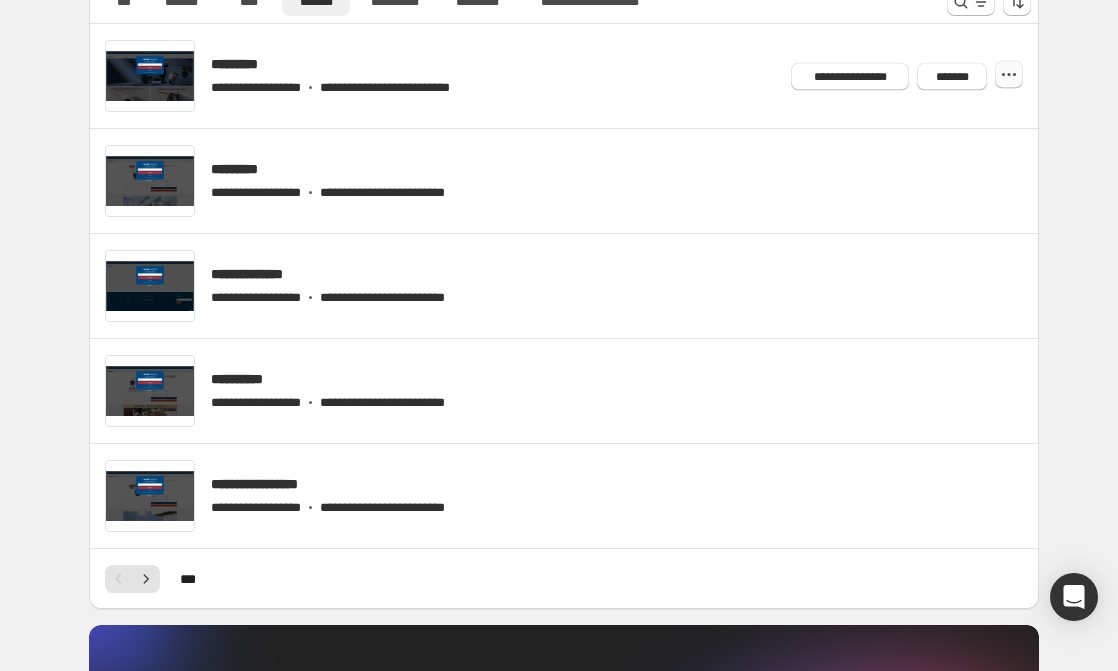 click 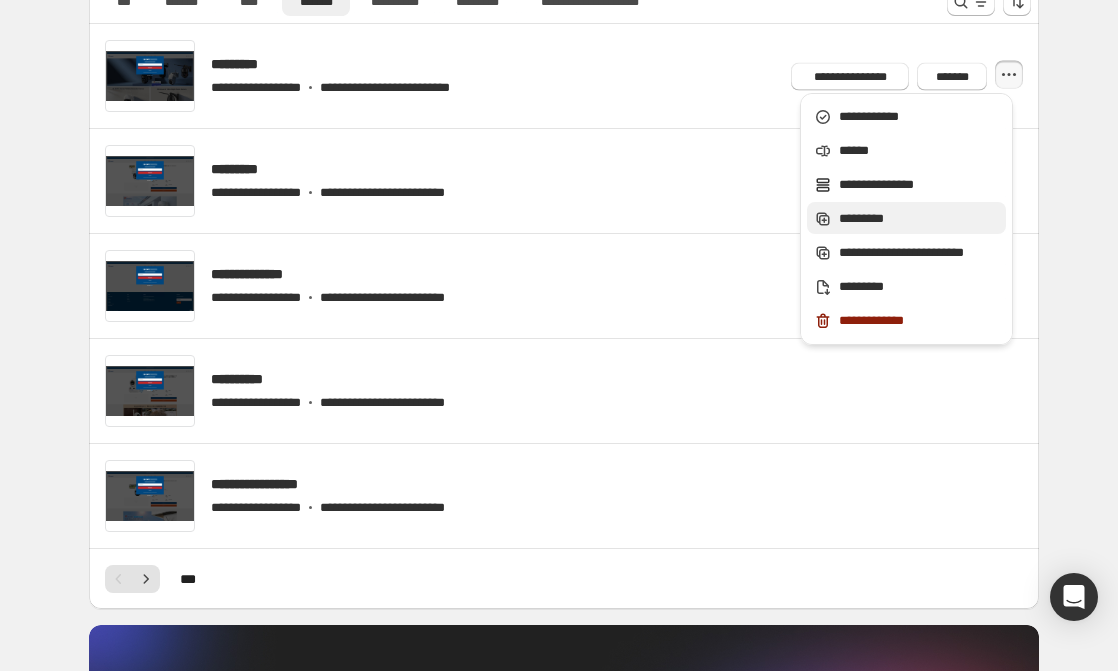 click on "*********" at bounding box center [919, 219] 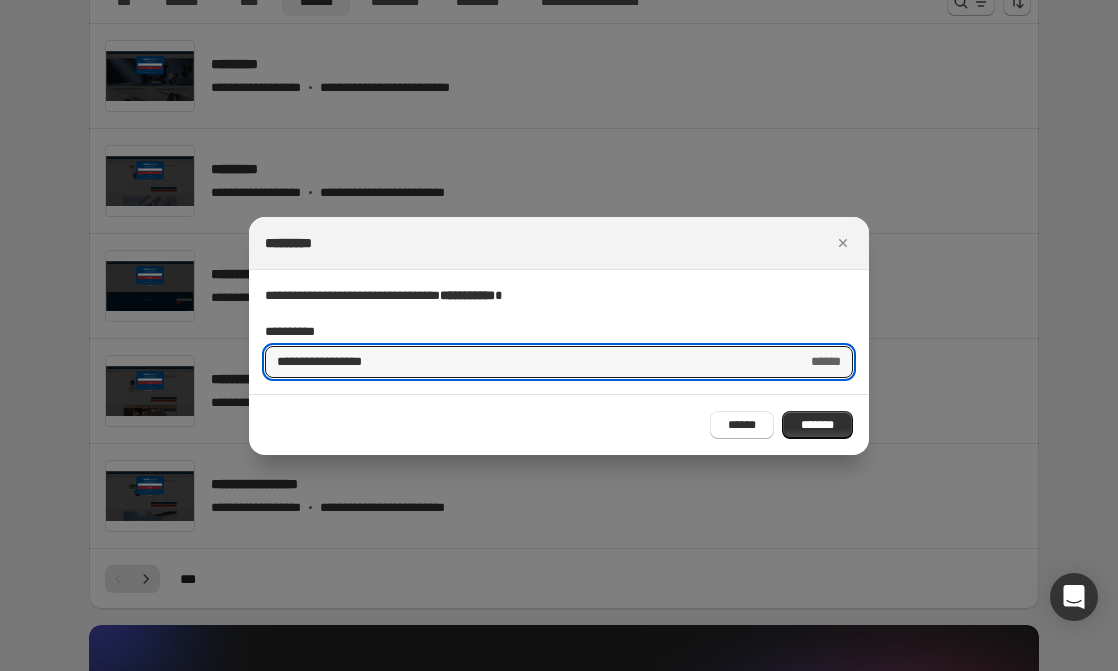 drag, startPoint x: 154, startPoint y: 351, endPoint x: -28, endPoint y: 343, distance: 182.17574 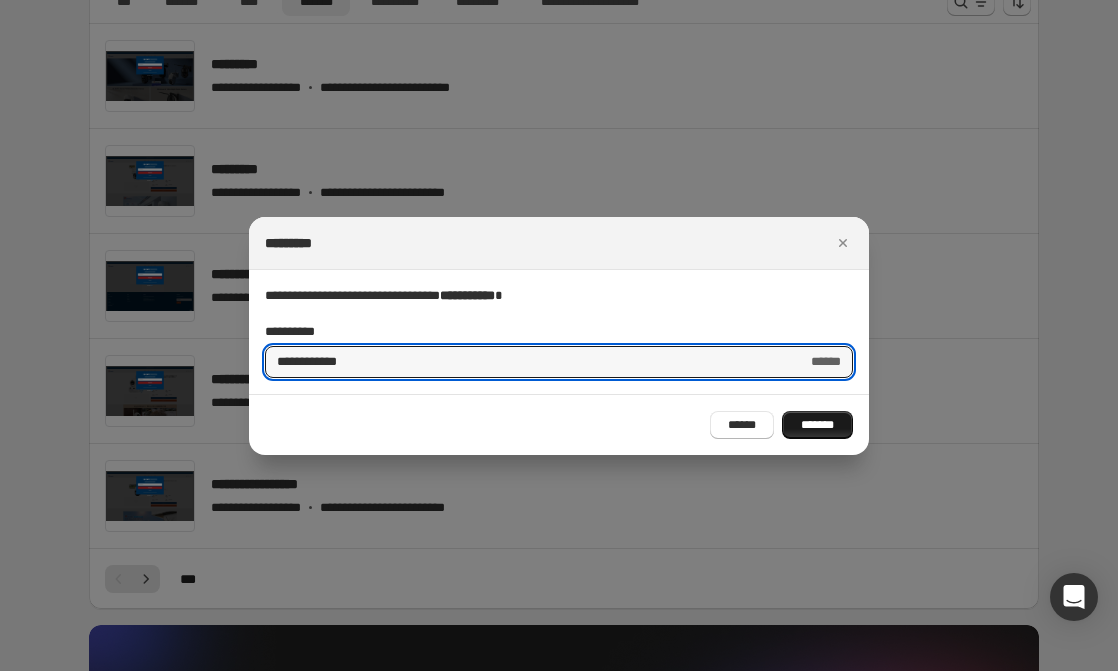 type on "**********" 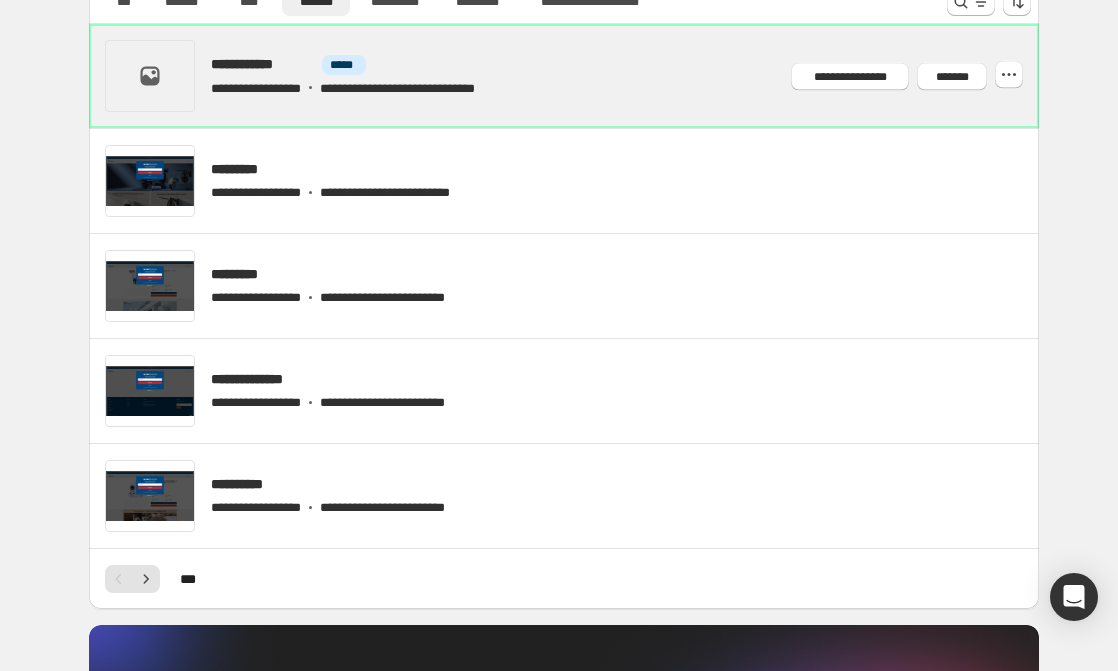 click at bounding box center [588, 76] 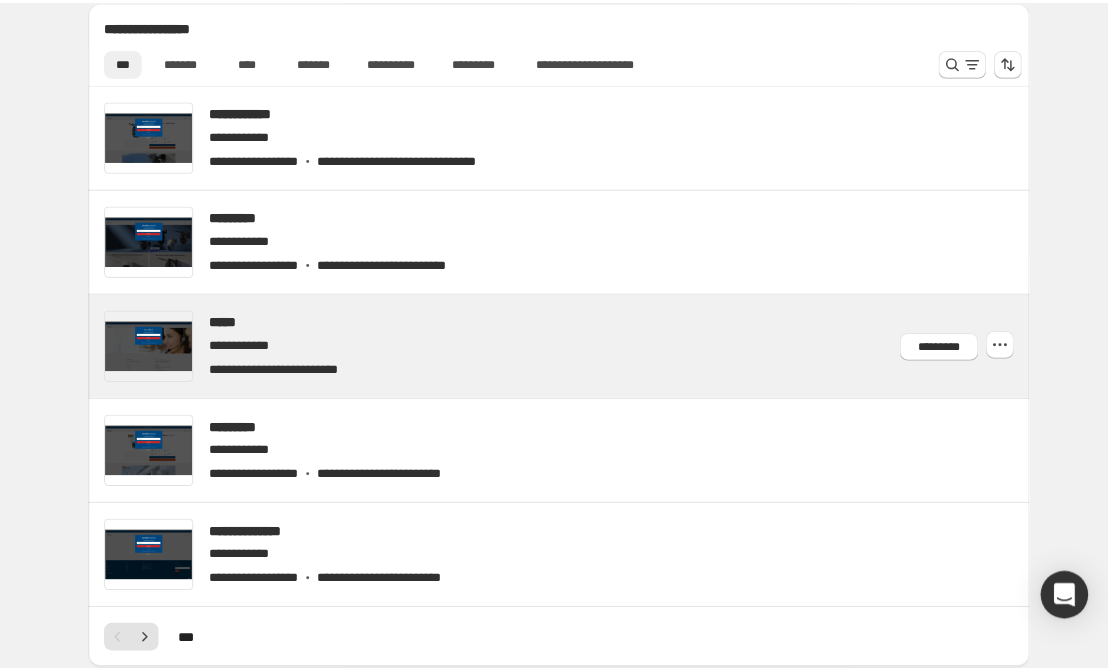 scroll, scrollTop: 640, scrollLeft: 0, axis: vertical 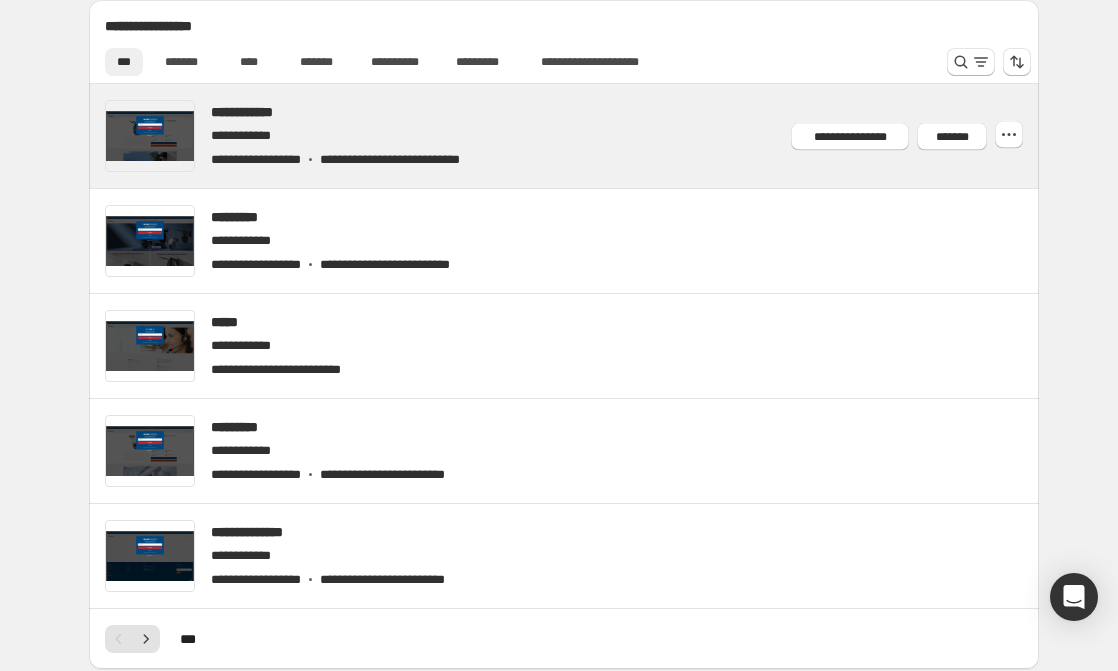click at bounding box center [588, 136] 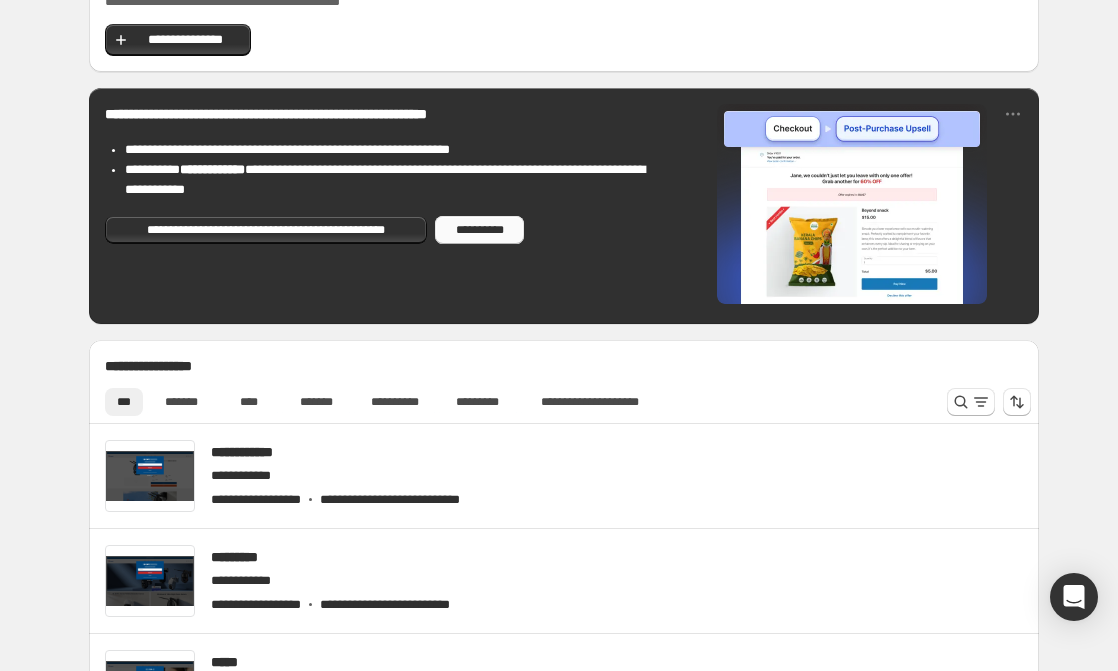scroll, scrollTop: 600, scrollLeft: 0, axis: vertical 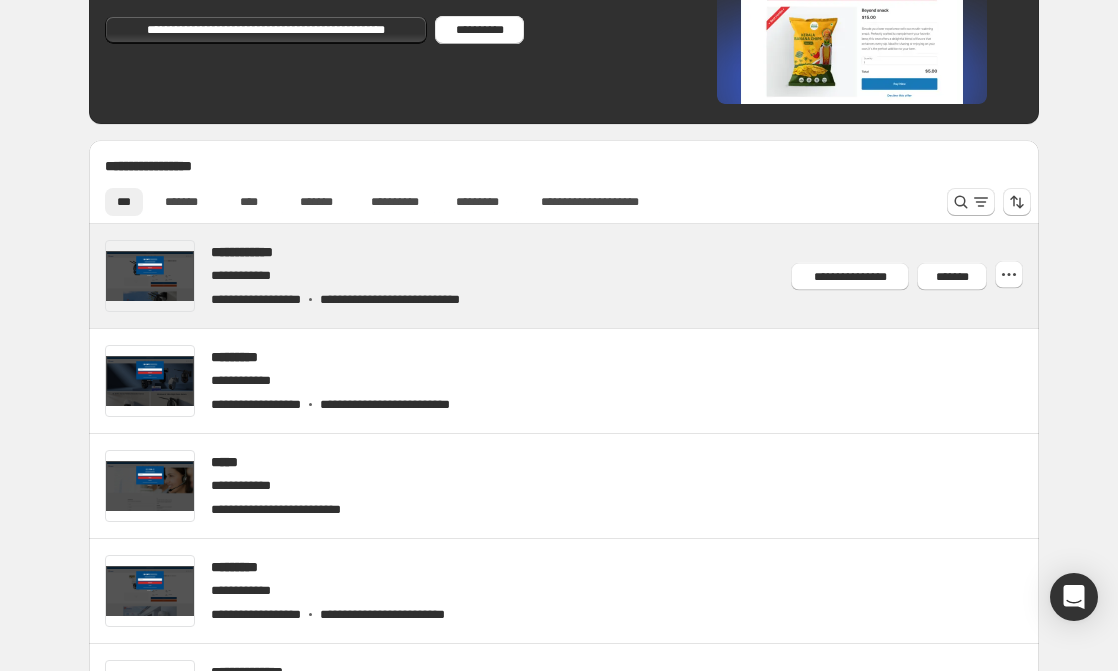 click at bounding box center [588, 276] 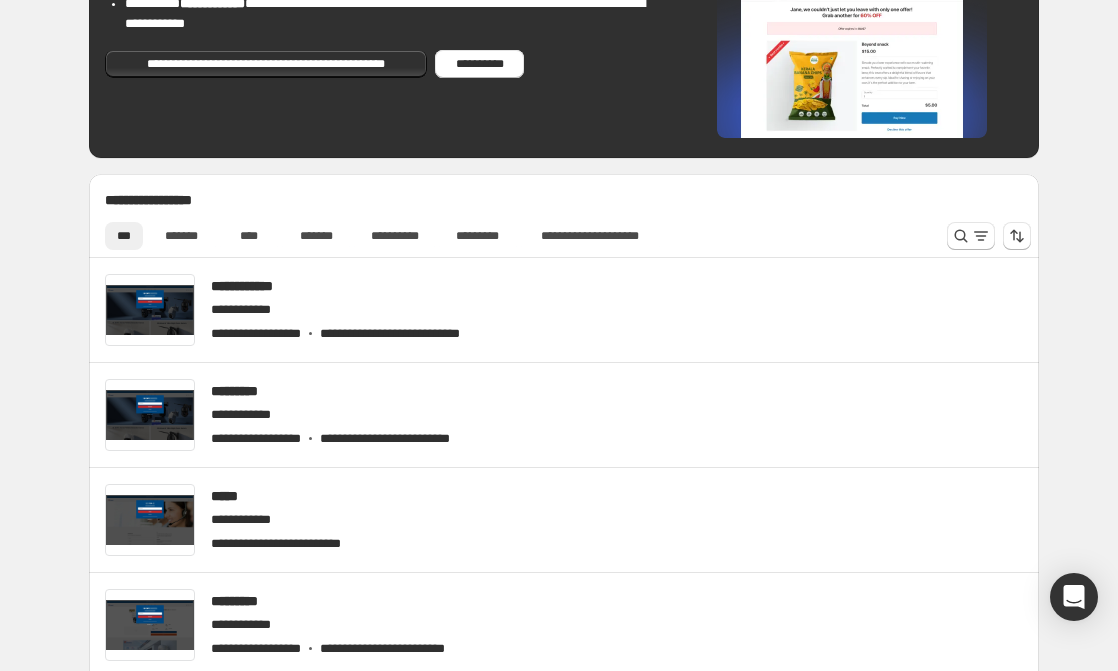 scroll, scrollTop: 700, scrollLeft: 0, axis: vertical 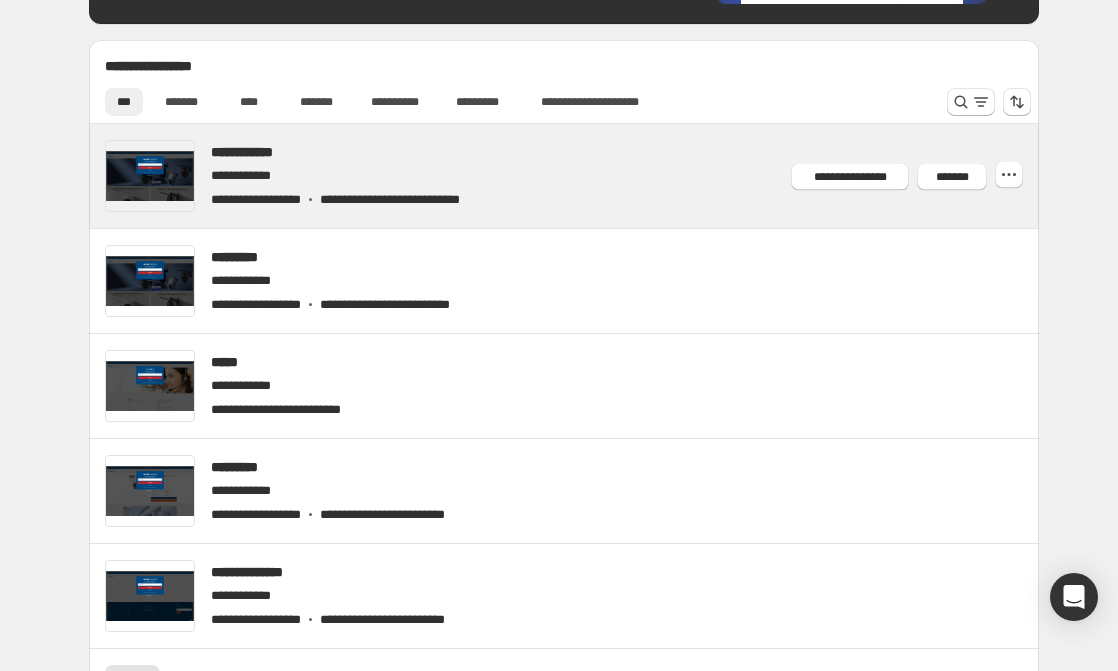 click at bounding box center [588, 176] 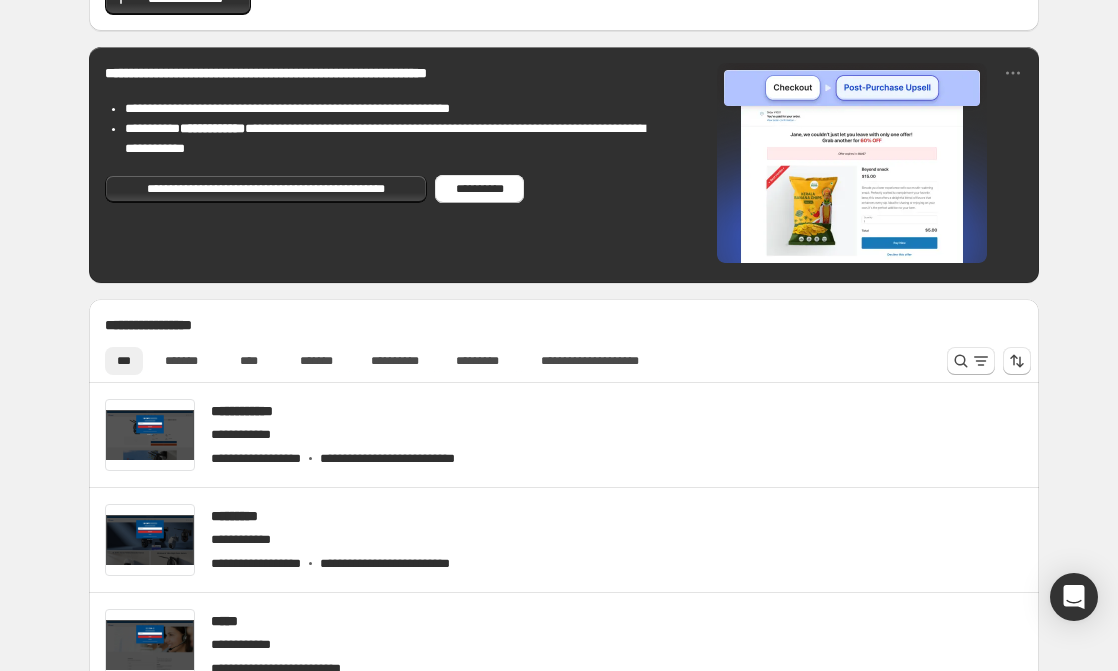 scroll, scrollTop: 500, scrollLeft: 0, axis: vertical 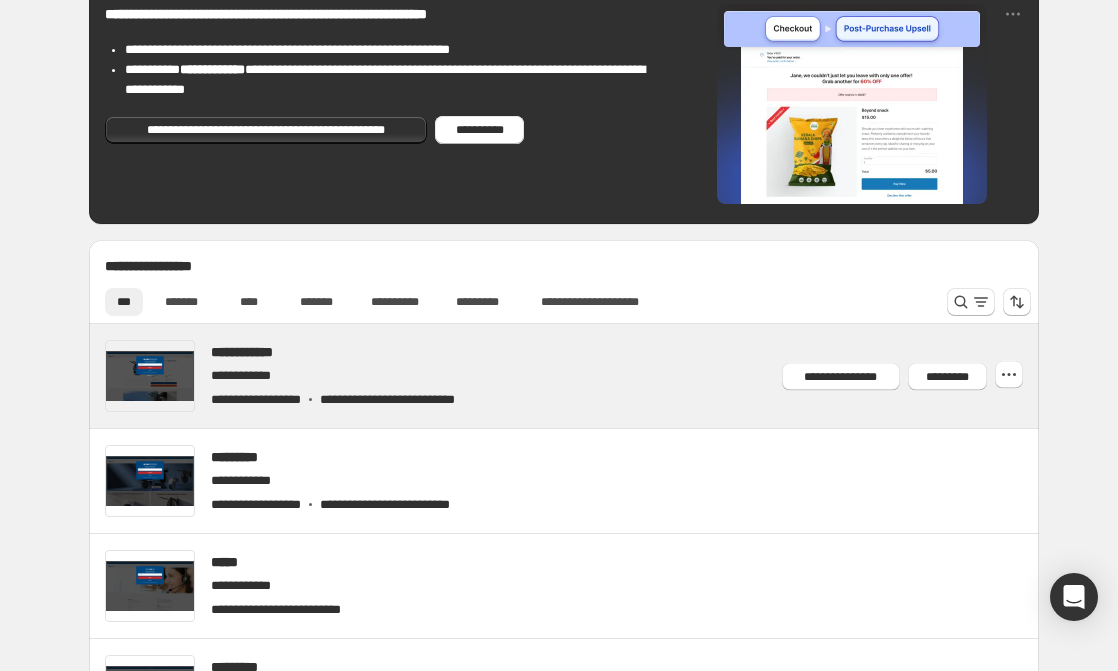 click at bounding box center (588, 376) 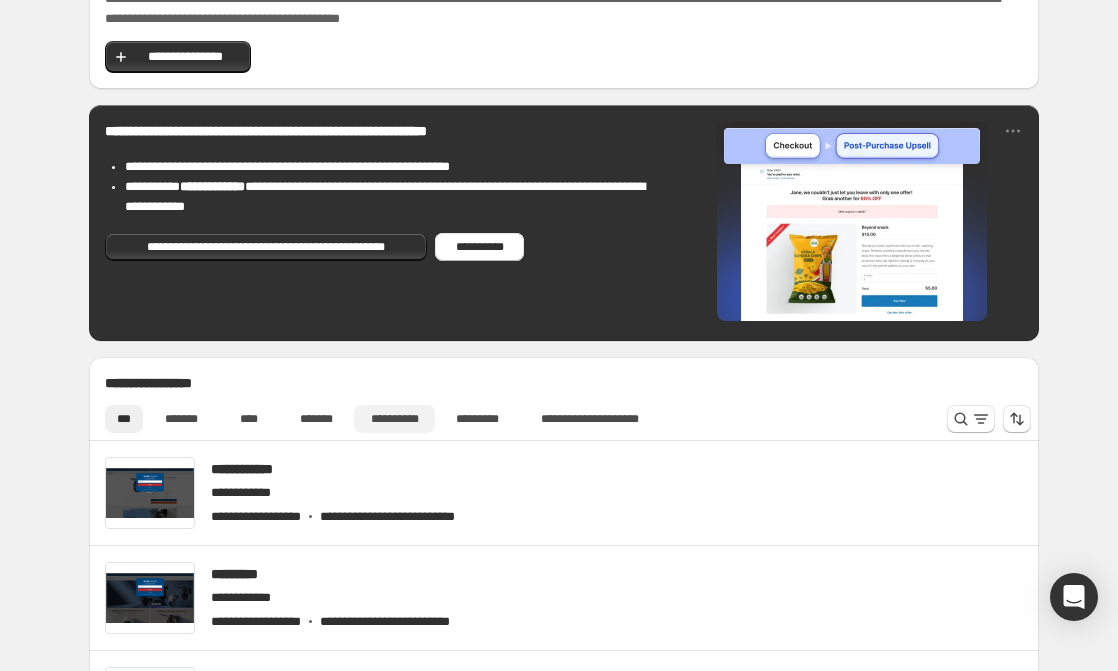 scroll, scrollTop: 600, scrollLeft: 0, axis: vertical 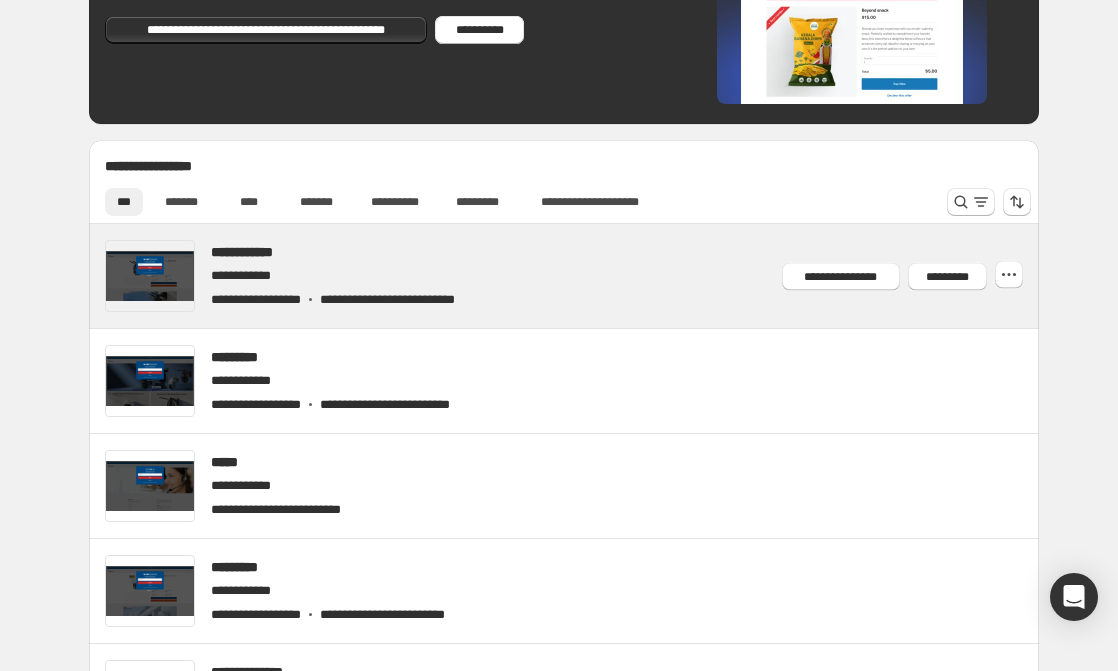 click at bounding box center (588, 276) 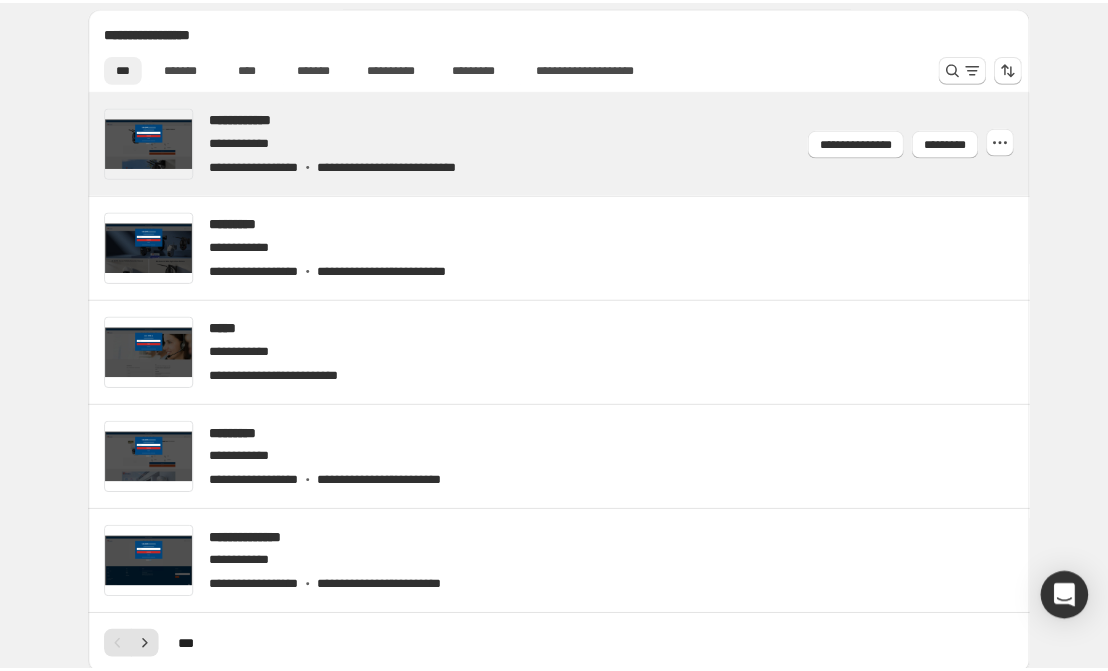 scroll, scrollTop: 700, scrollLeft: 0, axis: vertical 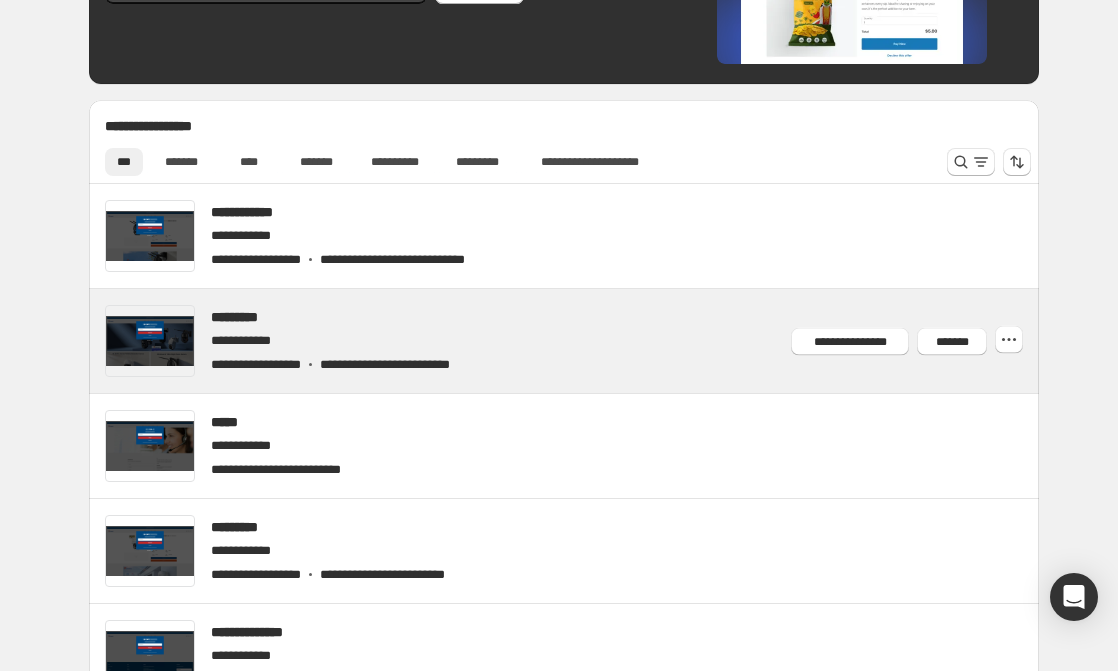 click at bounding box center (588, 341) 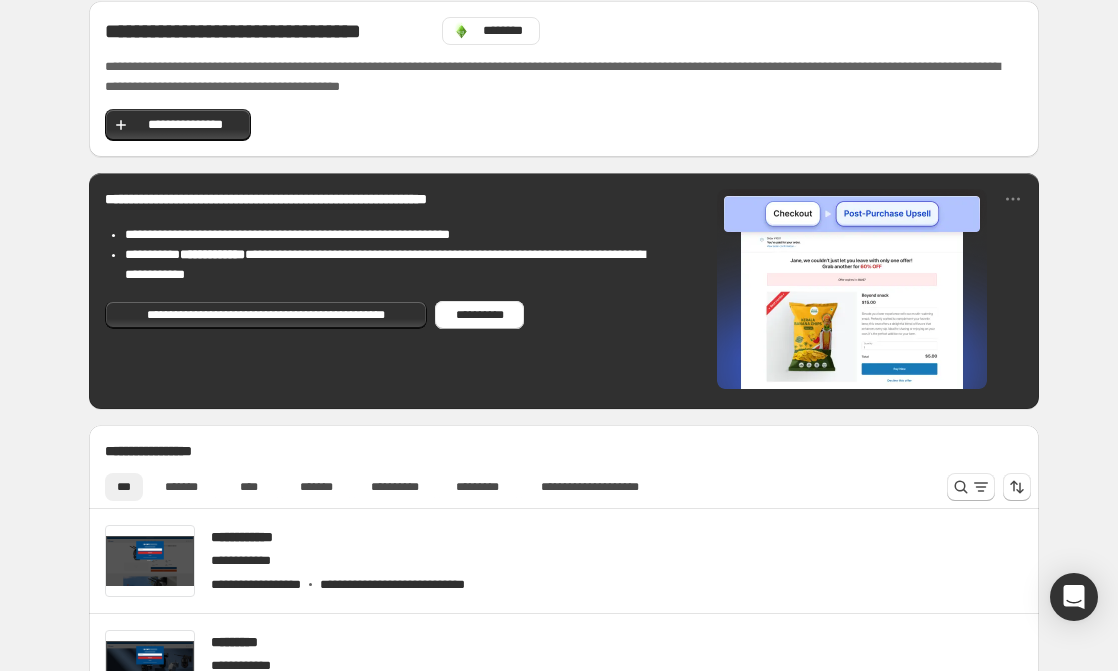 scroll, scrollTop: 500, scrollLeft: 0, axis: vertical 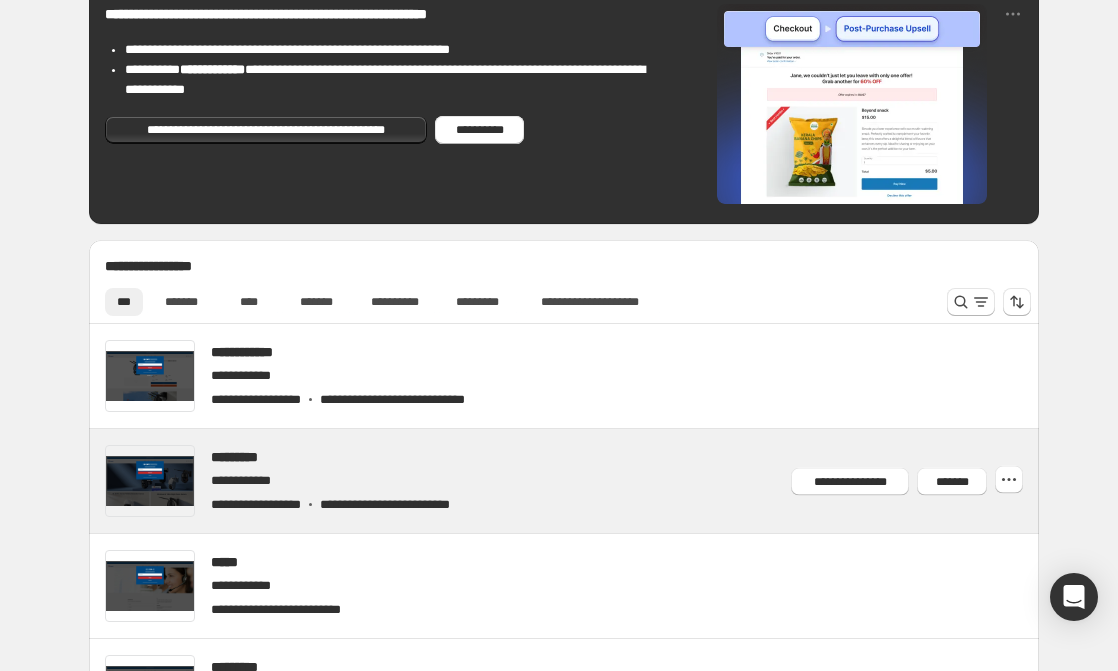 click at bounding box center (588, 481) 